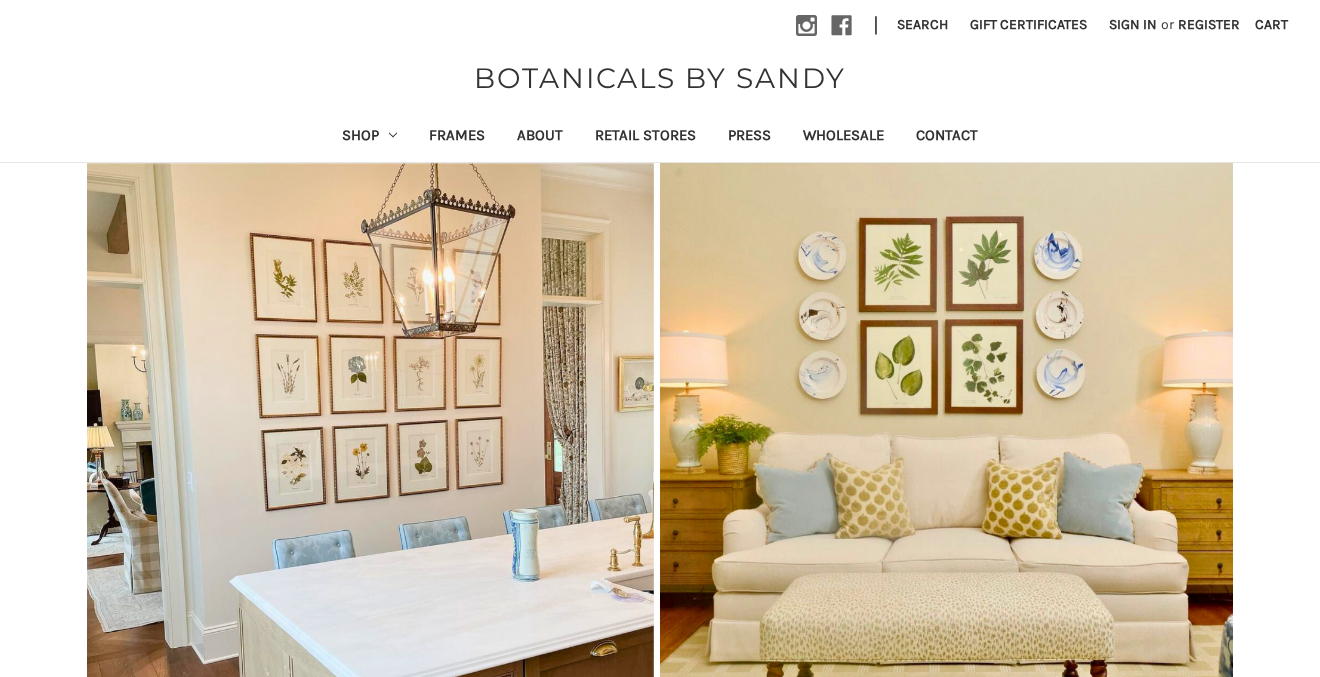 scroll, scrollTop: 0, scrollLeft: 0, axis: both 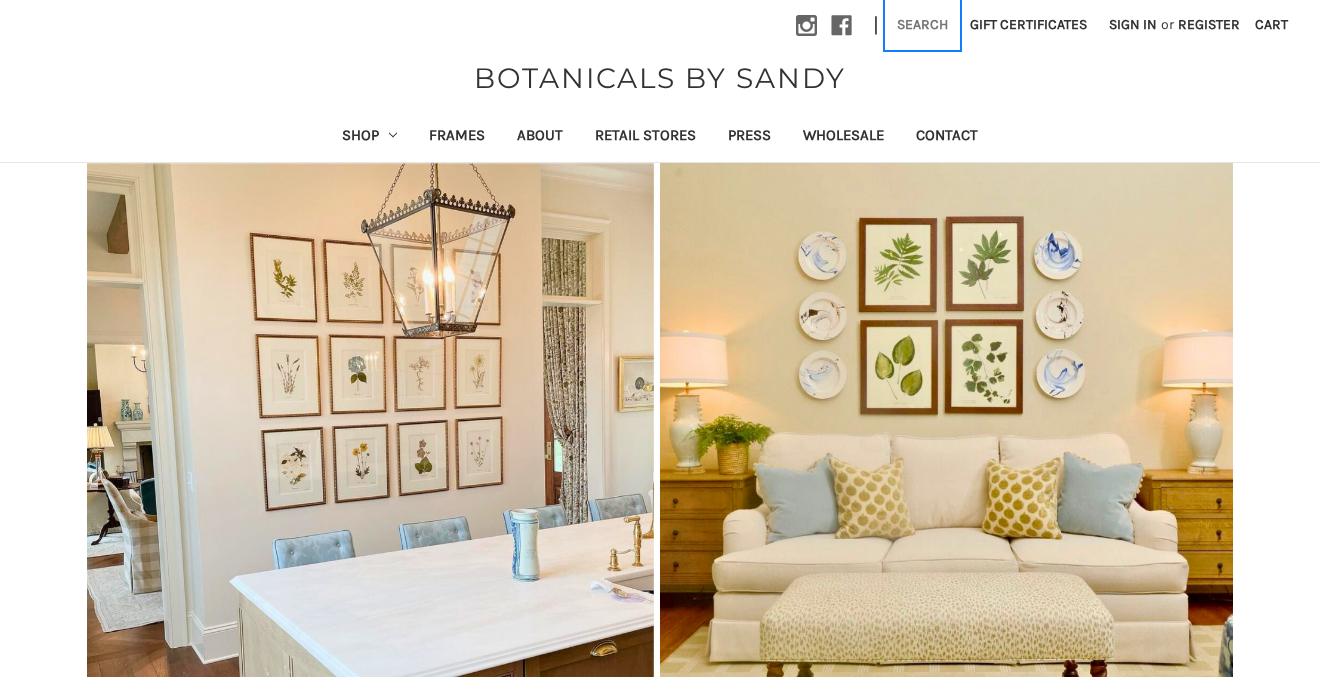 click on "Search" at bounding box center (922, 24) 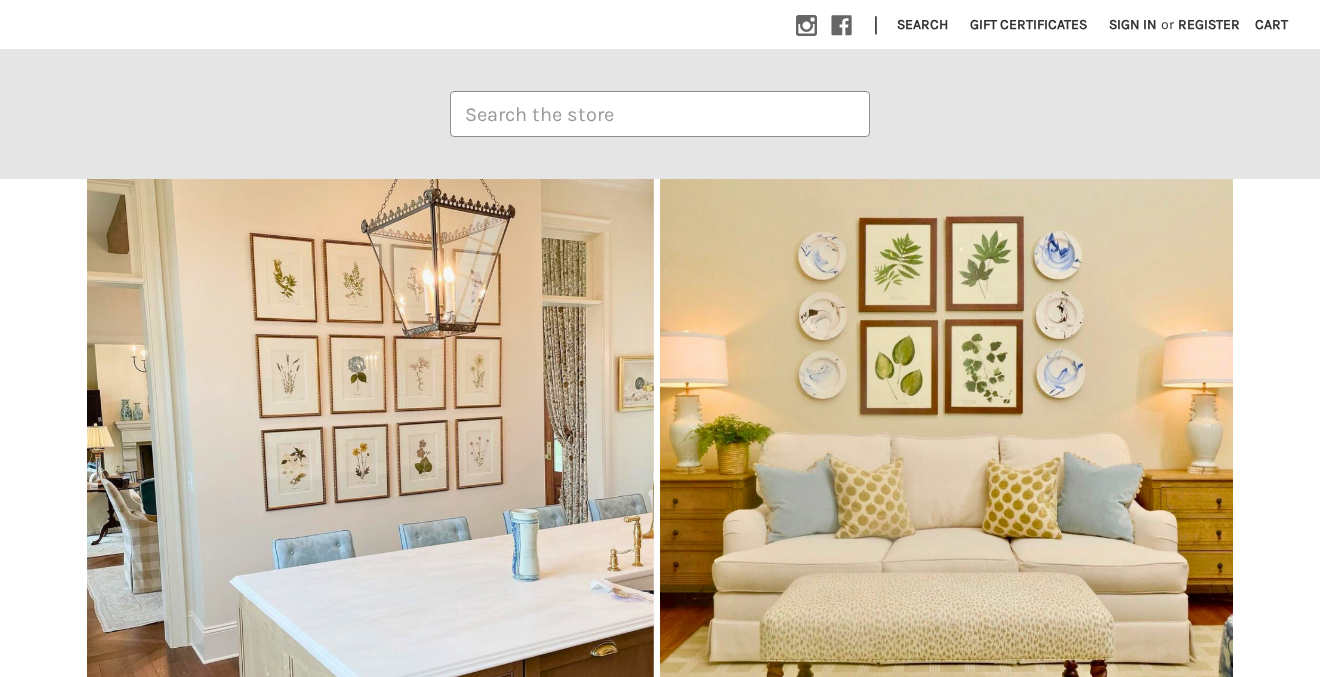 click at bounding box center (660, 463) 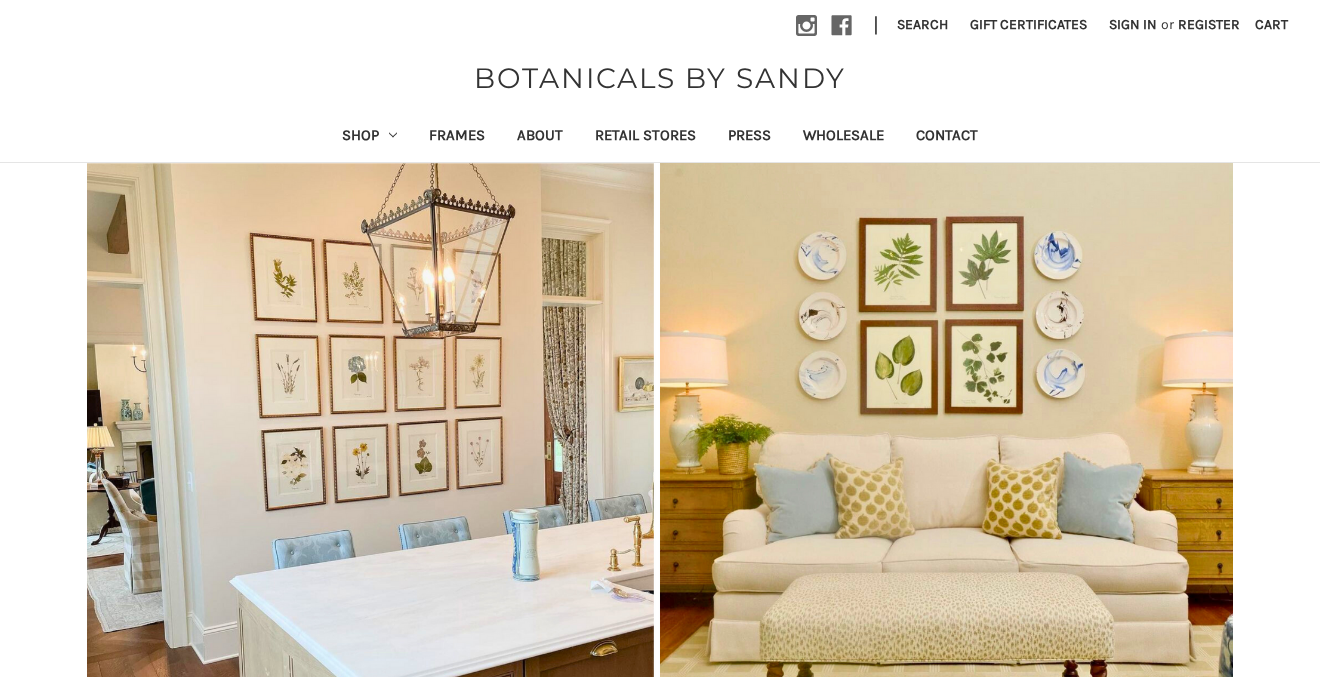 scroll, scrollTop: 0, scrollLeft: 0, axis: both 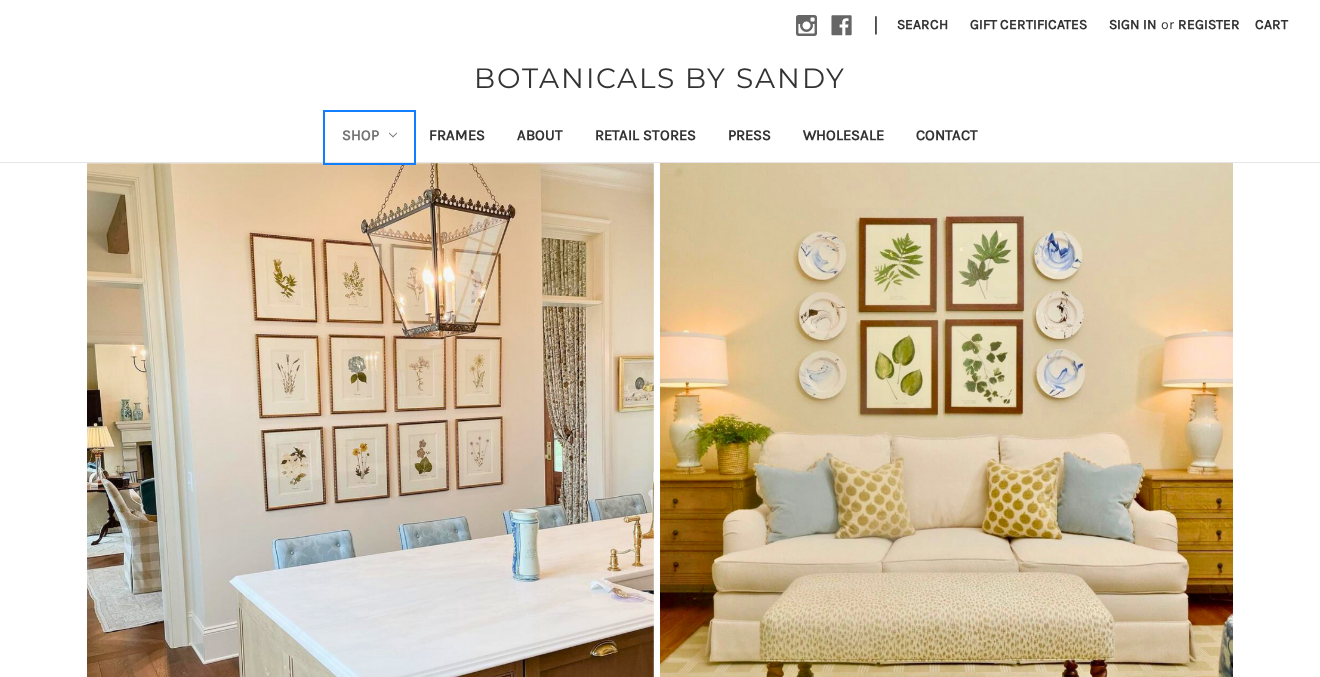 click on "Shop" at bounding box center [370, 137] 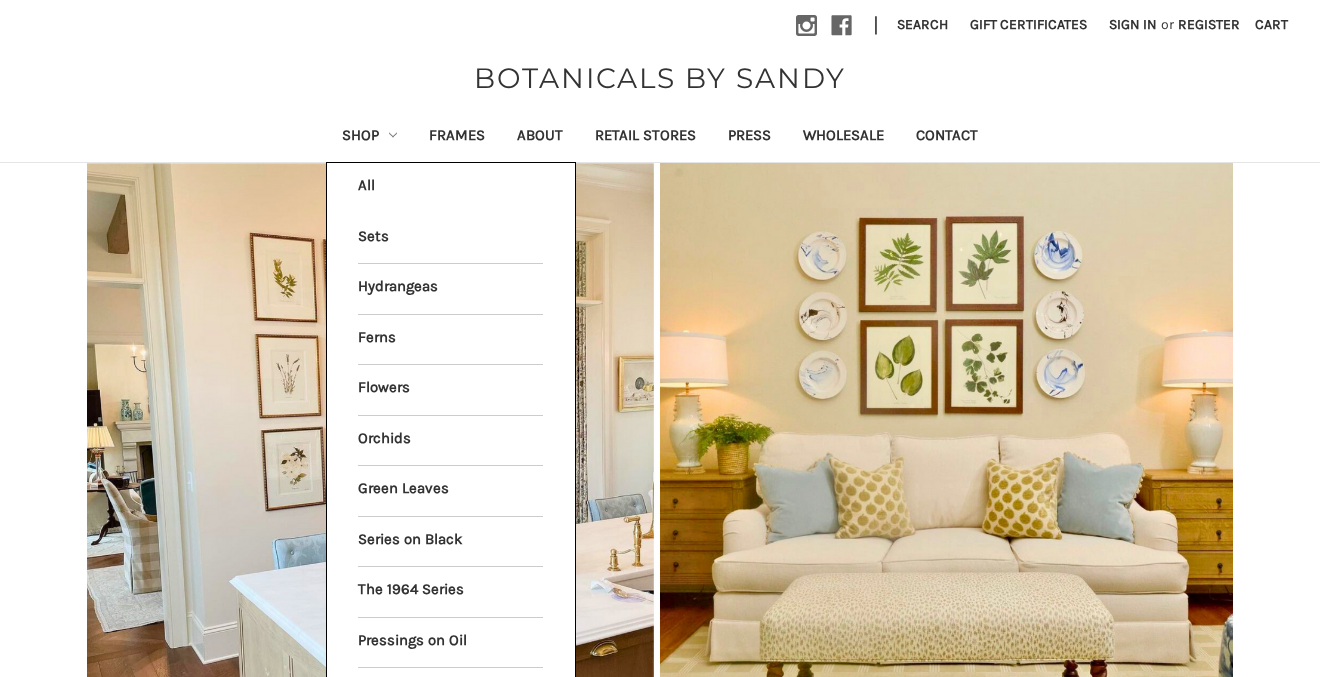 click on "All Shop
Sets
Hydrangeas
Ferns
Flowers
Orchids
Green Leaves
Series on Black
The 1964 Series" at bounding box center (451, 466) 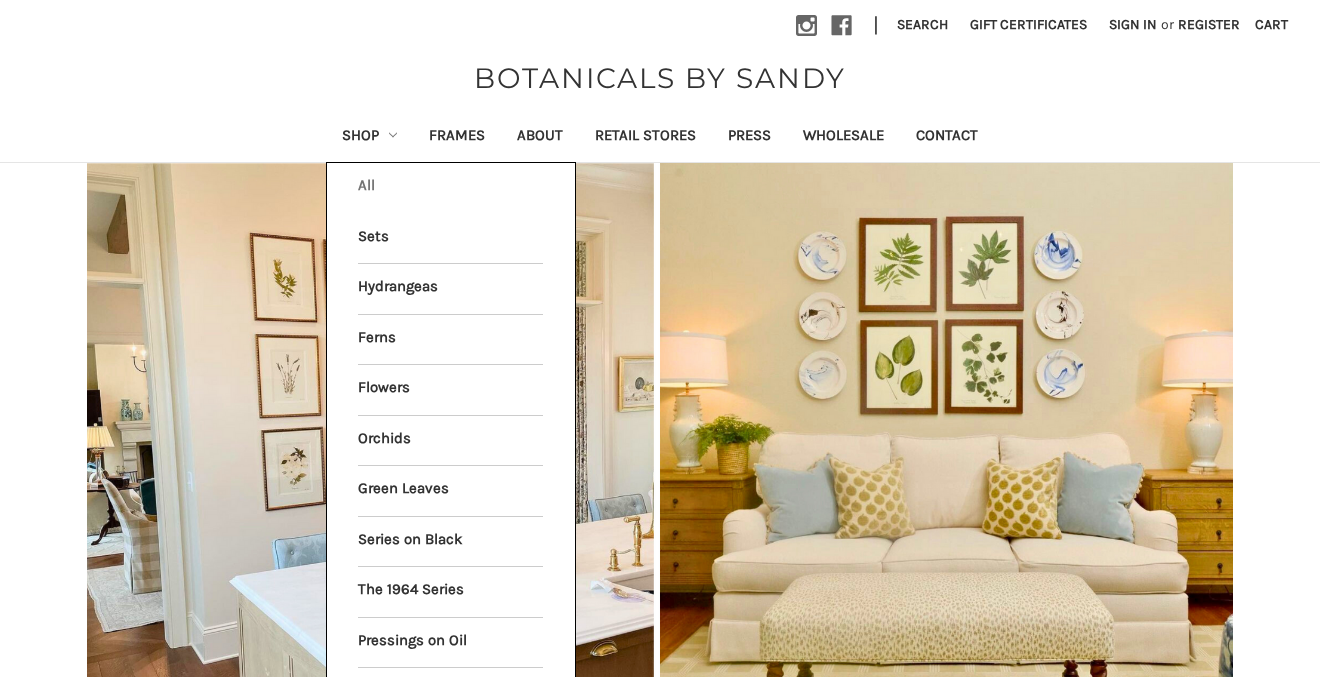 click on "All Shop" at bounding box center (450, 188) 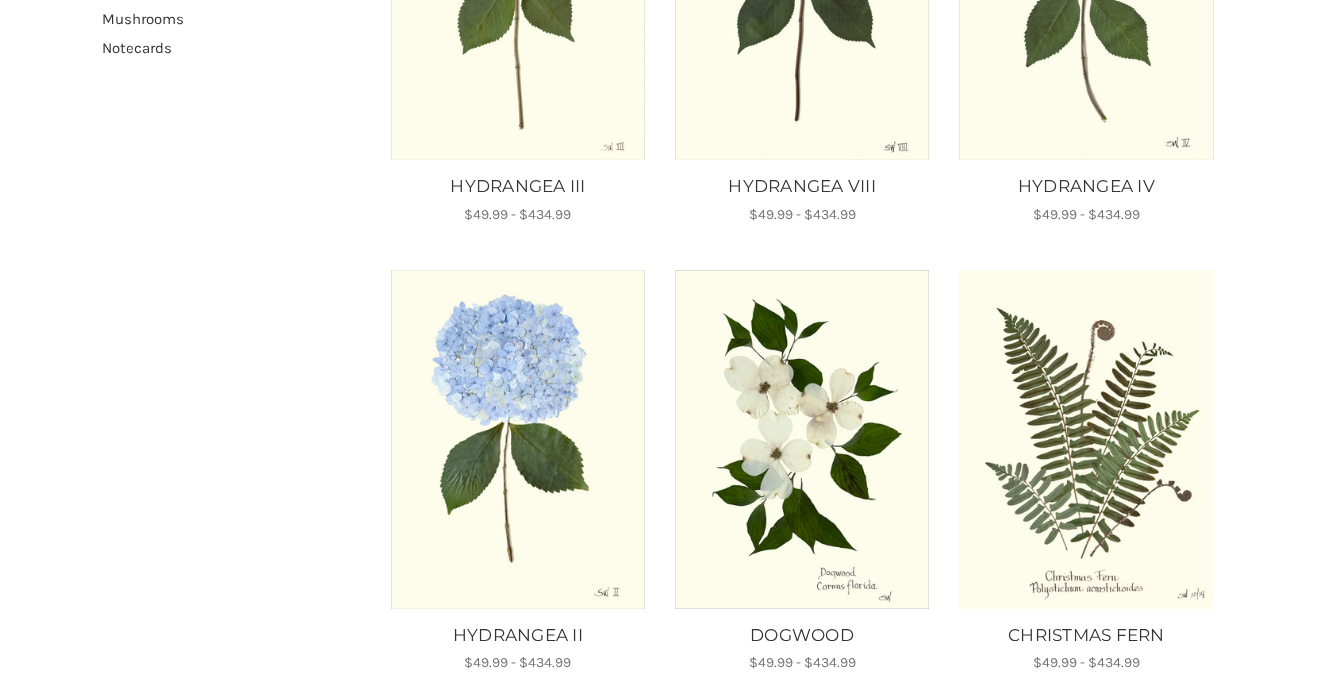 scroll, scrollTop: 569, scrollLeft: 0, axis: vertical 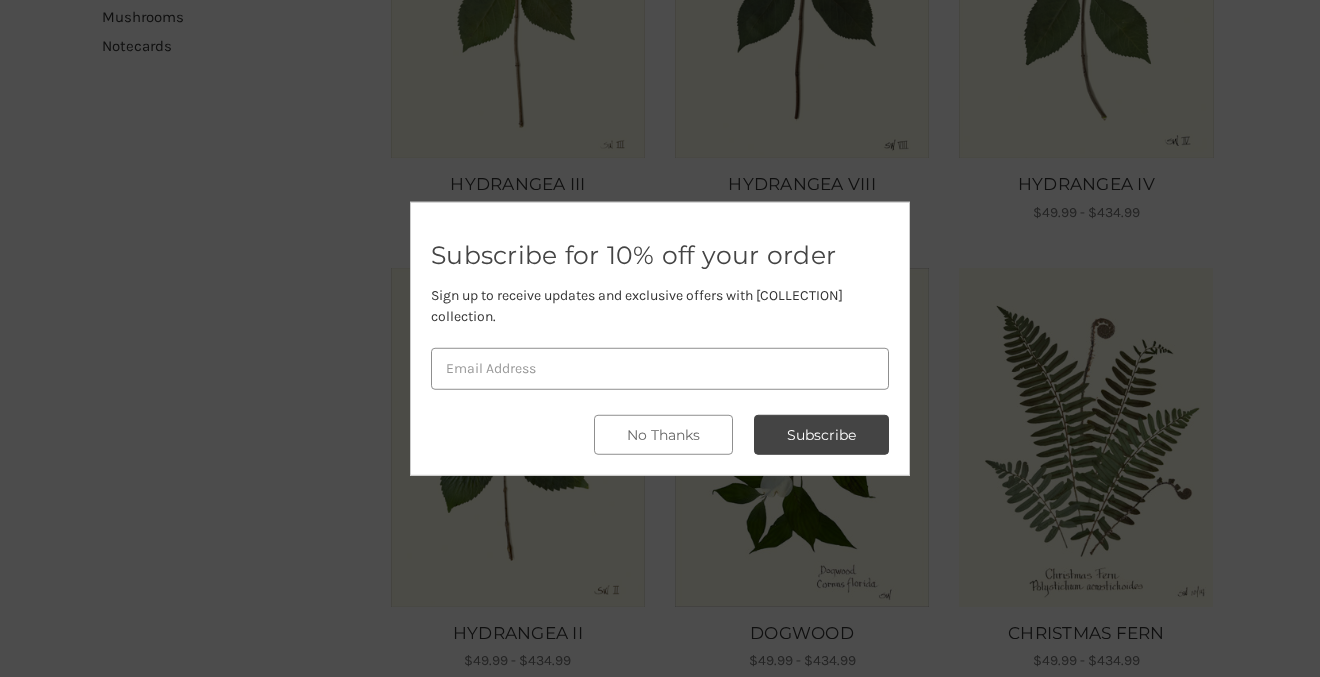 drag, startPoint x: 750, startPoint y: 380, endPoint x: 442, endPoint y: 48, distance: 452.86642 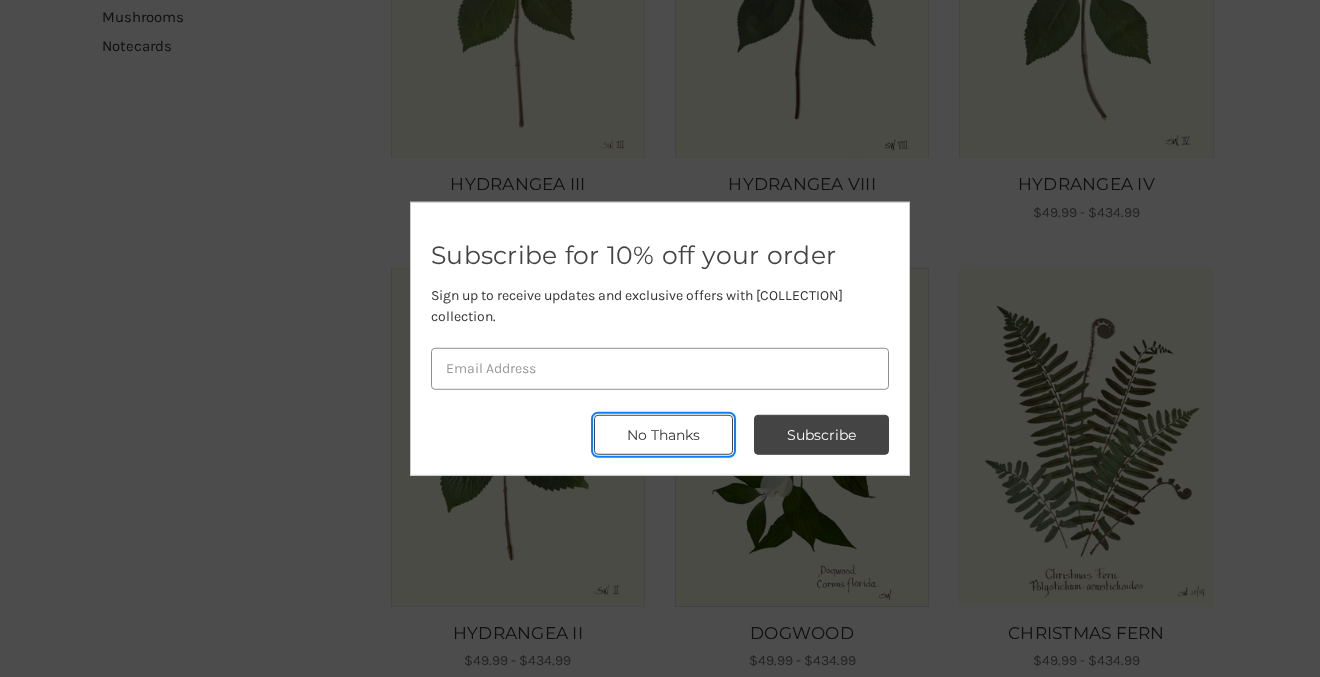 click on "No Thanks" at bounding box center (663, 435) 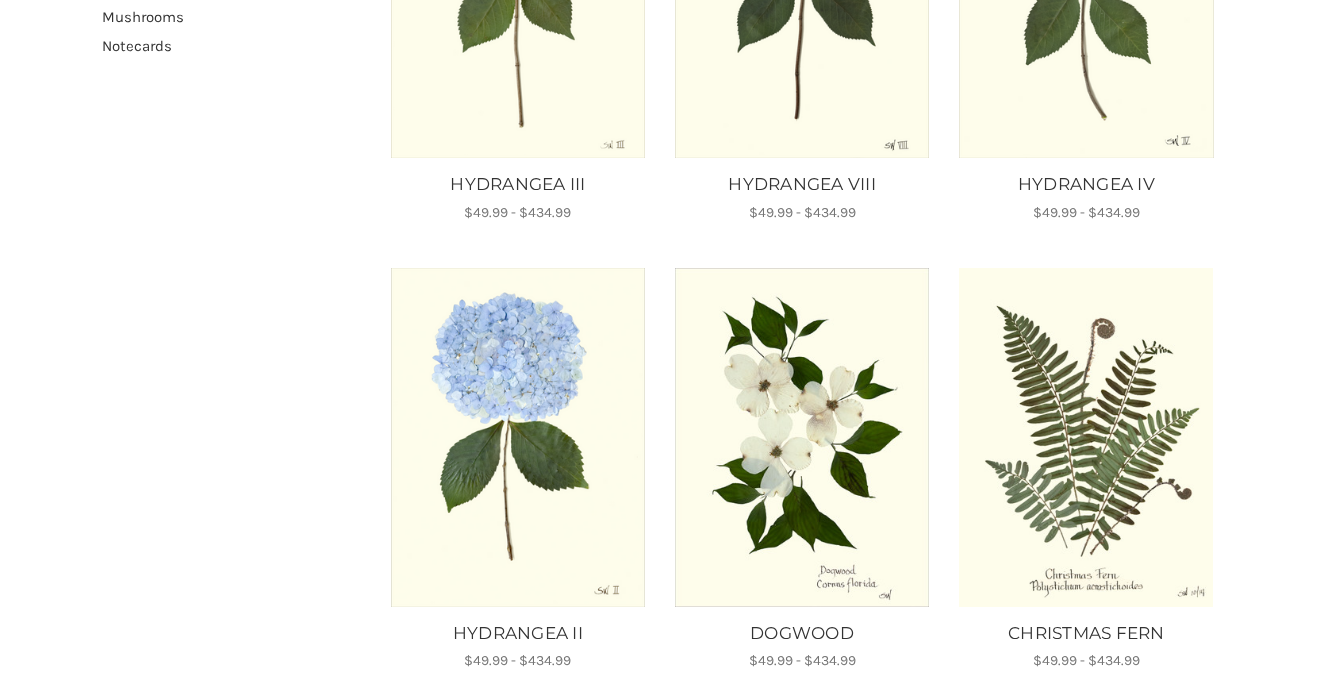 drag, startPoint x: 1051, startPoint y: 378, endPoint x: 510, endPoint y: 58, distance: 628.5547 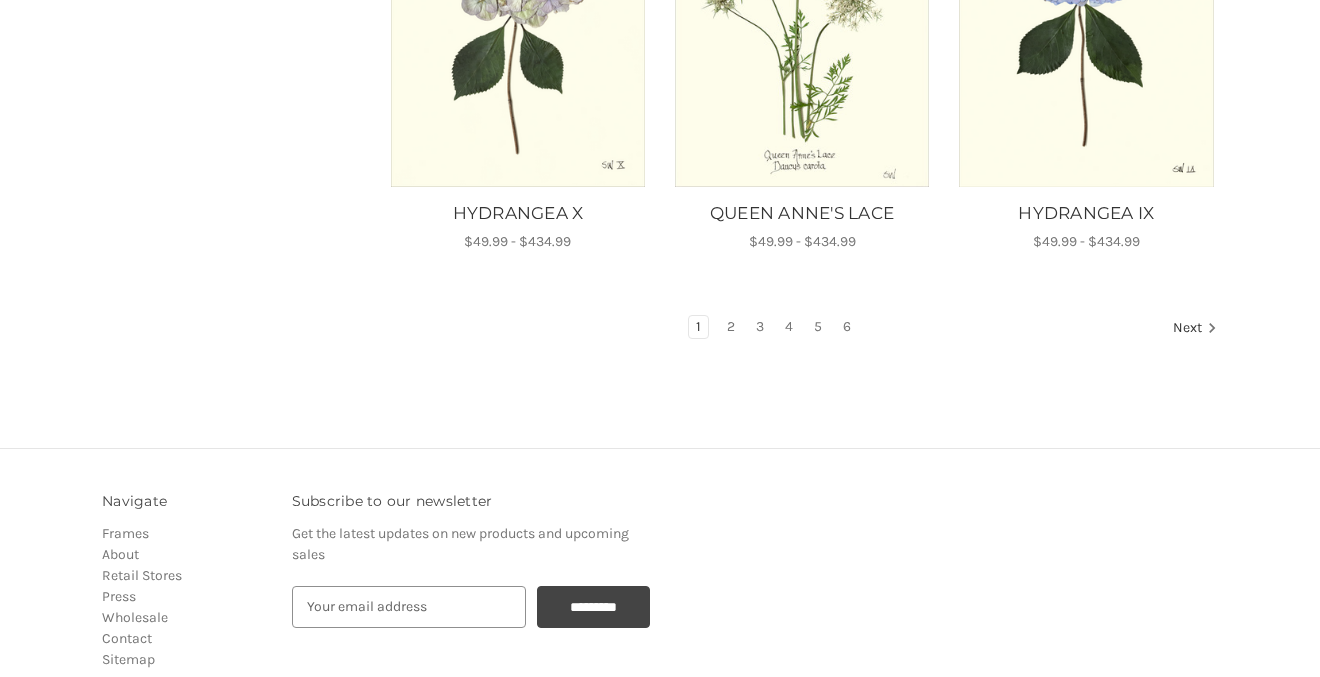 scroll, scrollTop: 1914, scrollLeft: 0, axis: vertical 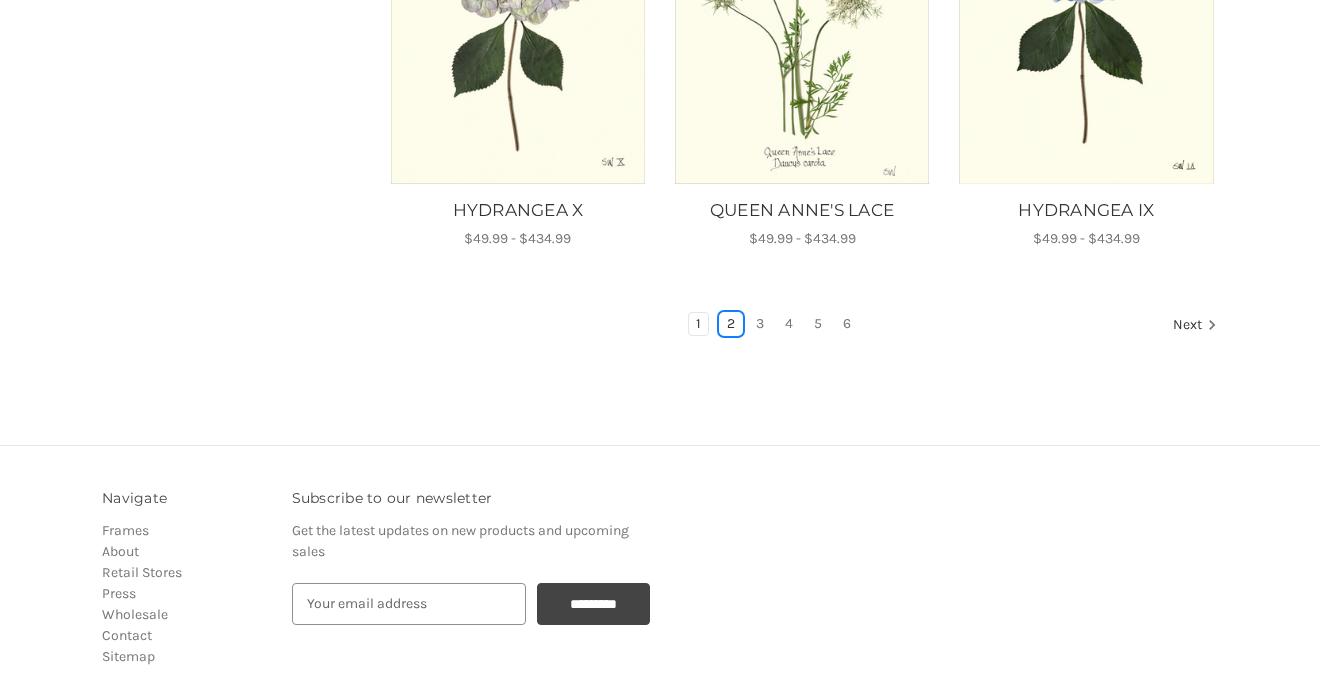 click on "2" at bounding box center [731, 324] 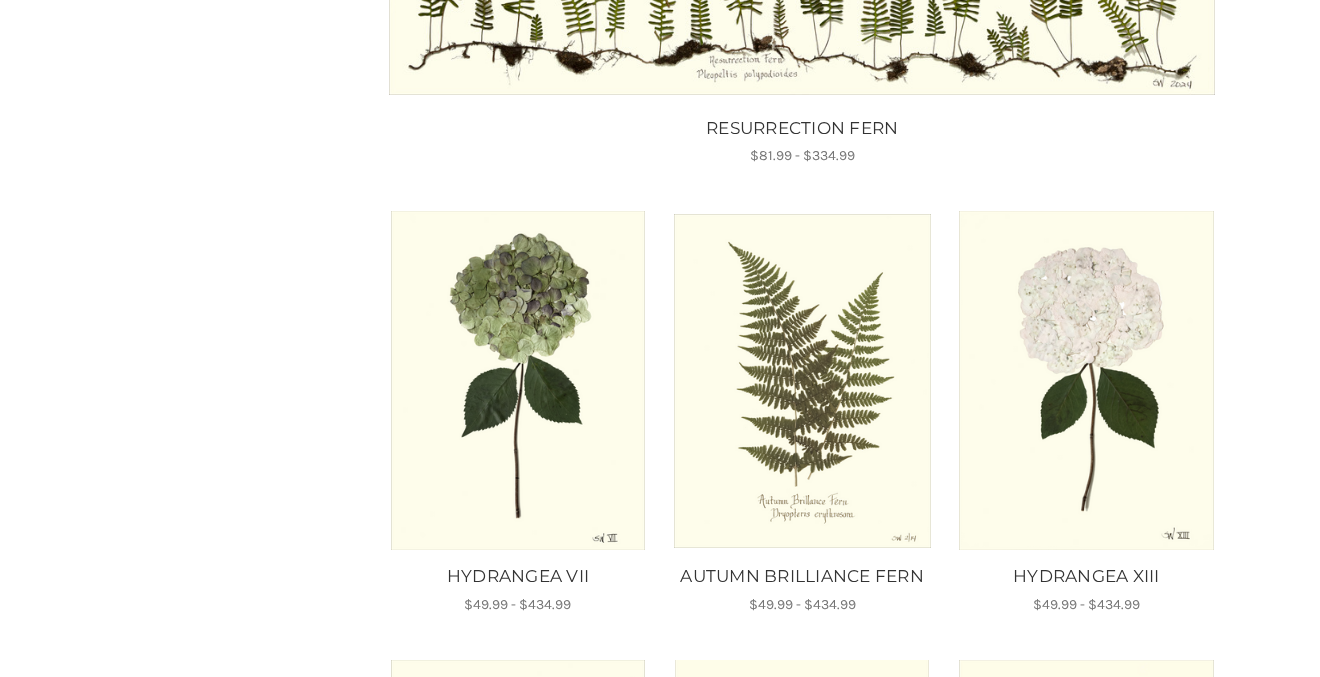 scroll, scrollTop: 1368, scrollLeft: 0, axis: vertical 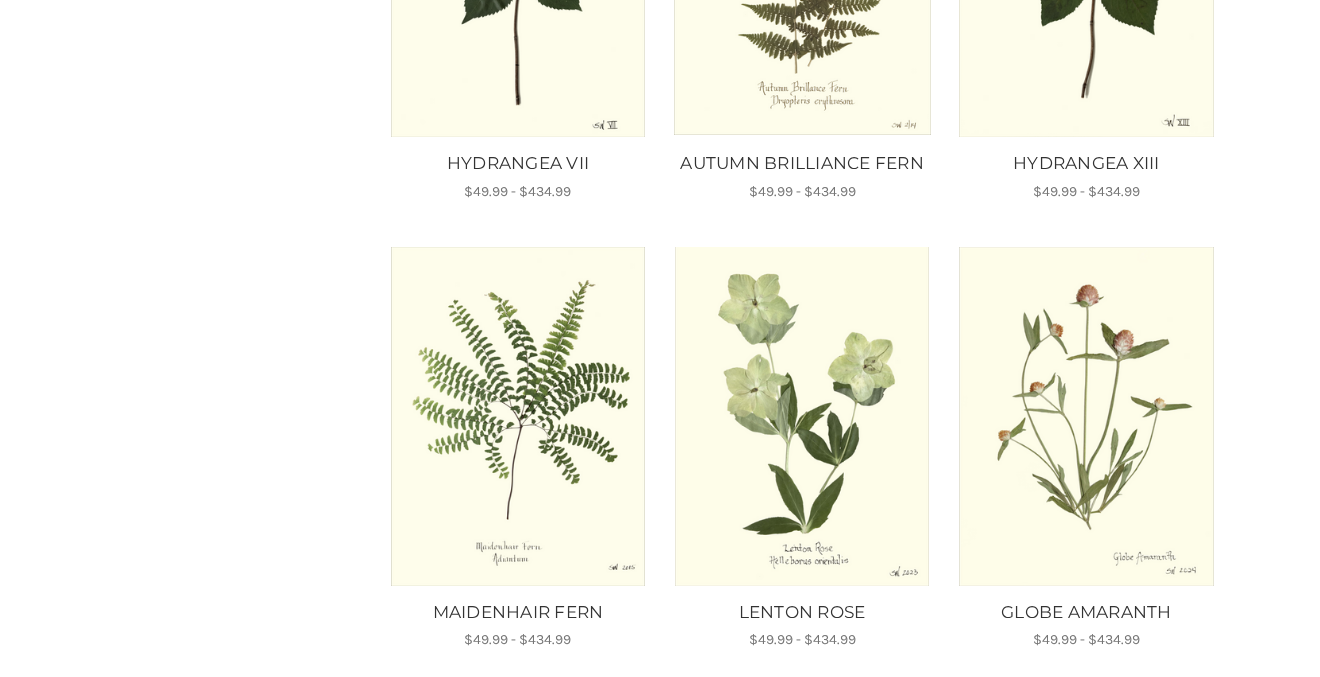 drag, startPoint x: 1058, startPoint y: 304, endPoint x: 842, endPoint y: 298, distance: 216.08331 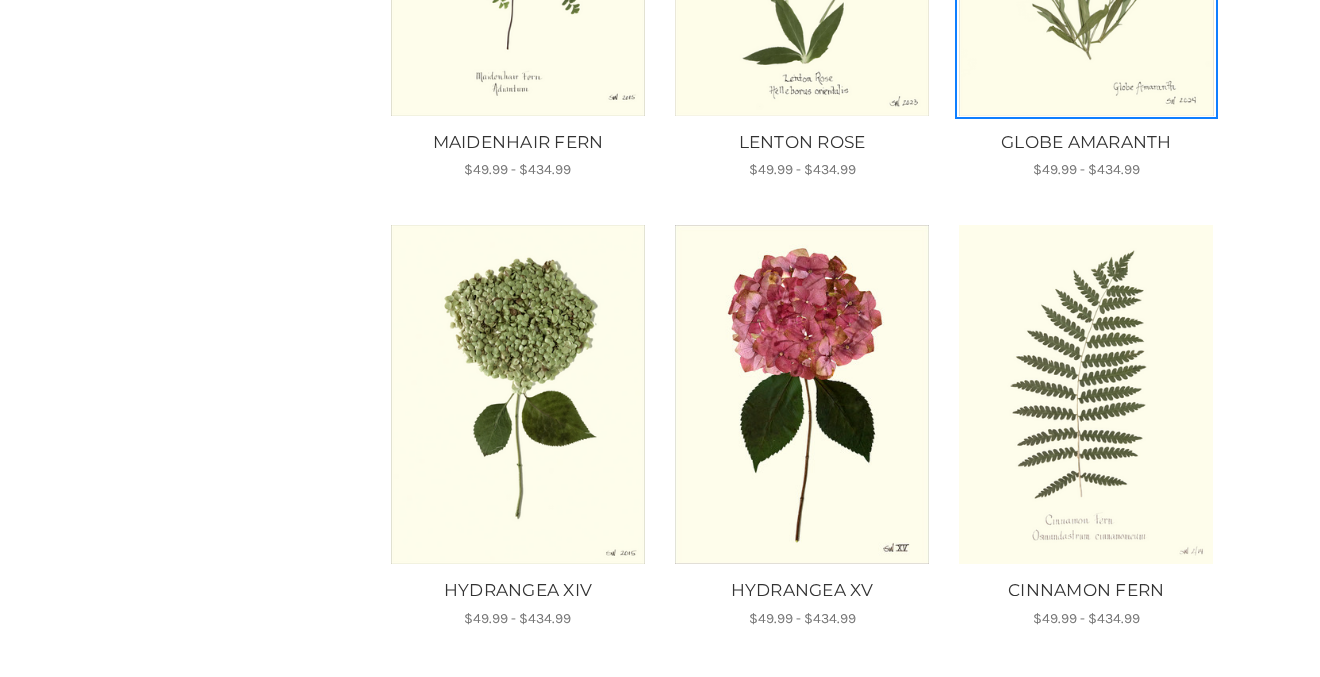 scroll, scrollTop: 2028, scrollLeft: 0, axis: vertical 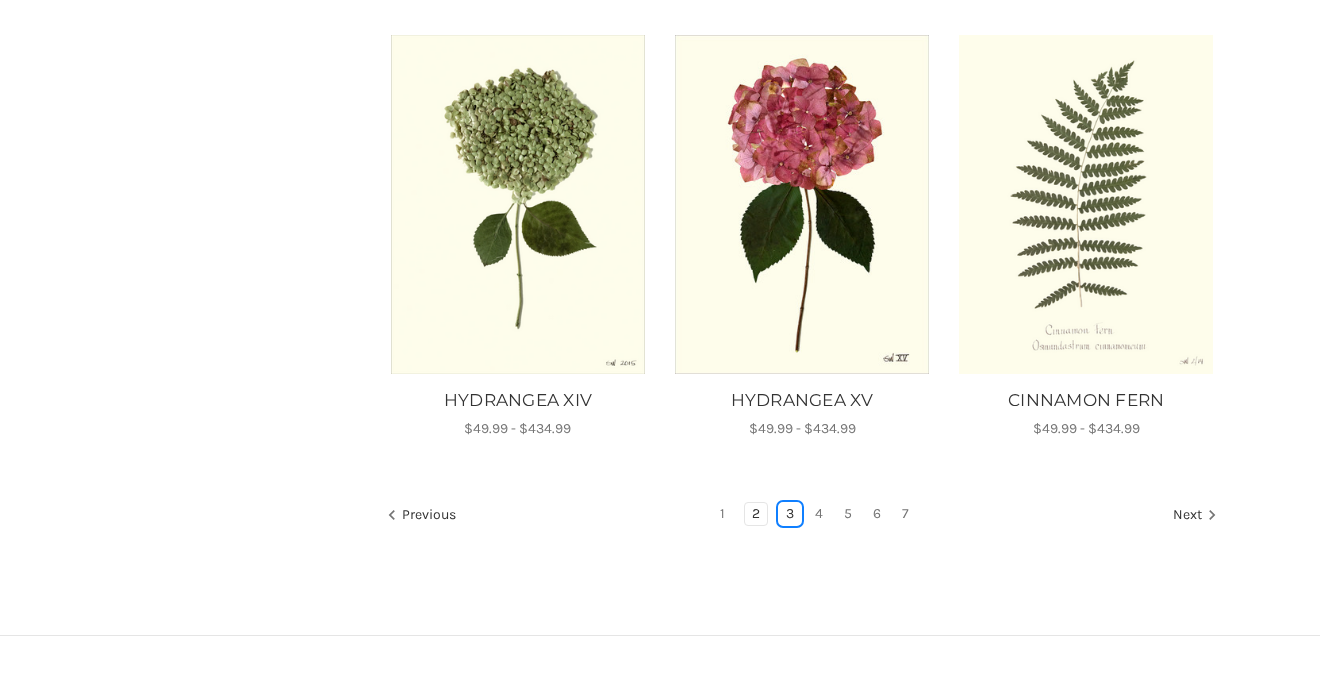 click on "3" at bounding box center (790, 514) 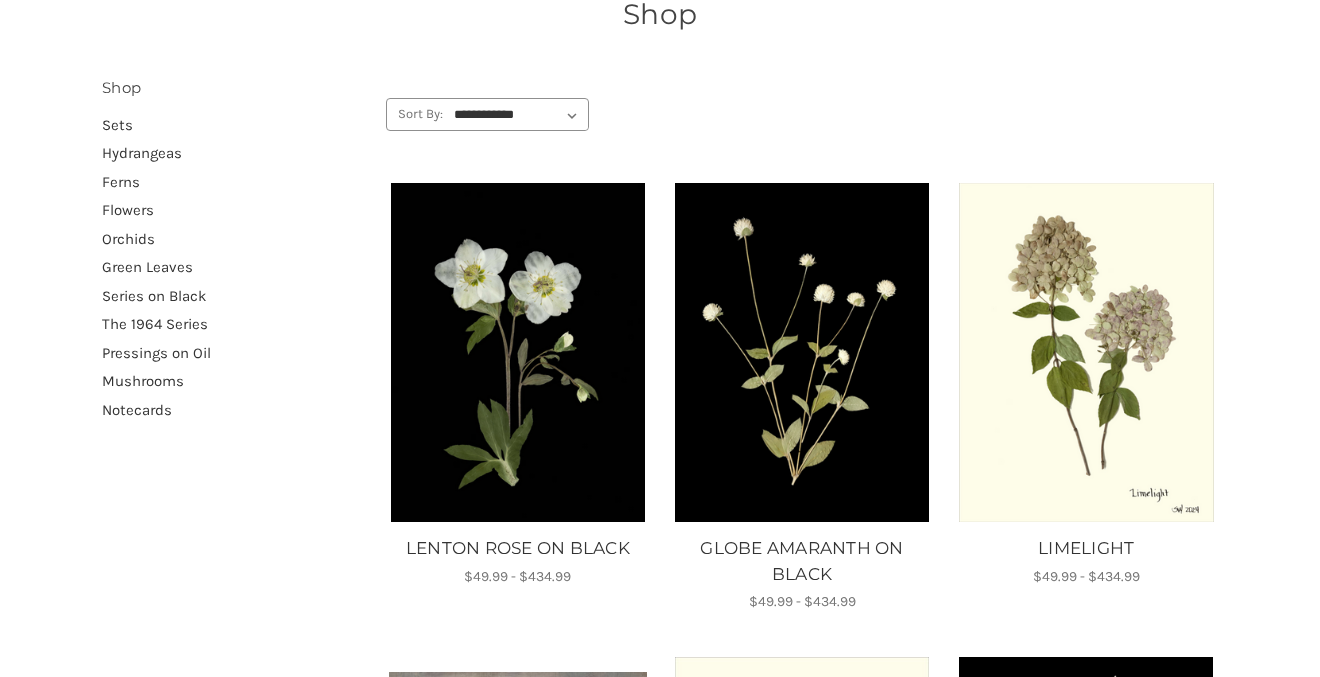 scroll, scrollTop: 463, scrollLeft: 0, axis: vertical 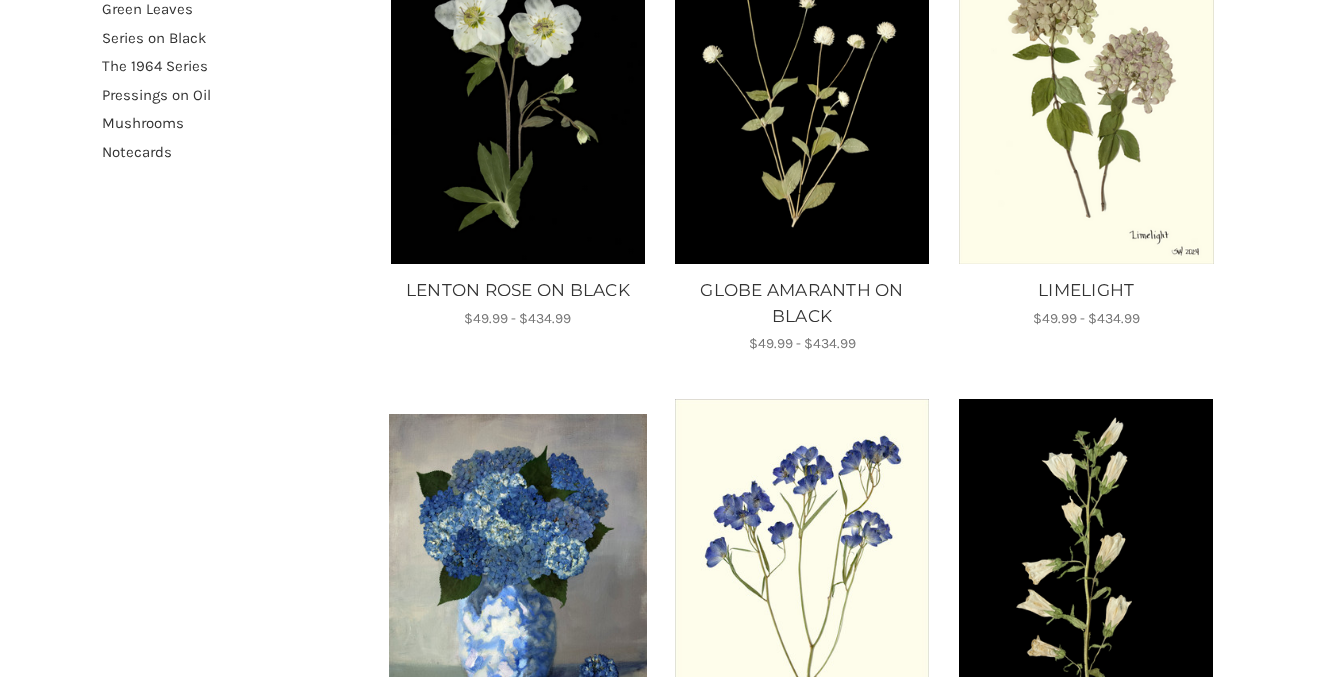 drag, startPoint x: 1103, startPoint y: 155, endPoint x: 894, endPoint y: 220, distance: 218.87439 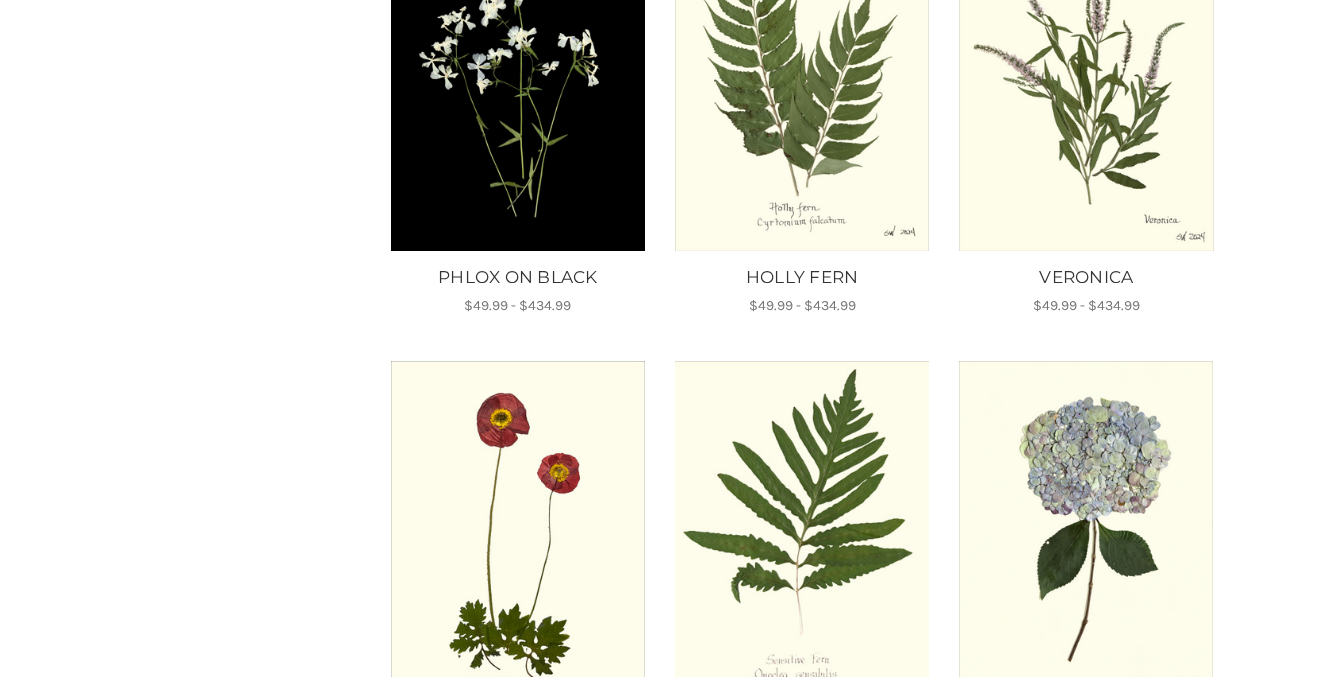 scroll, scrollTop: 1828, scrollLeft: 0, axis: vertical 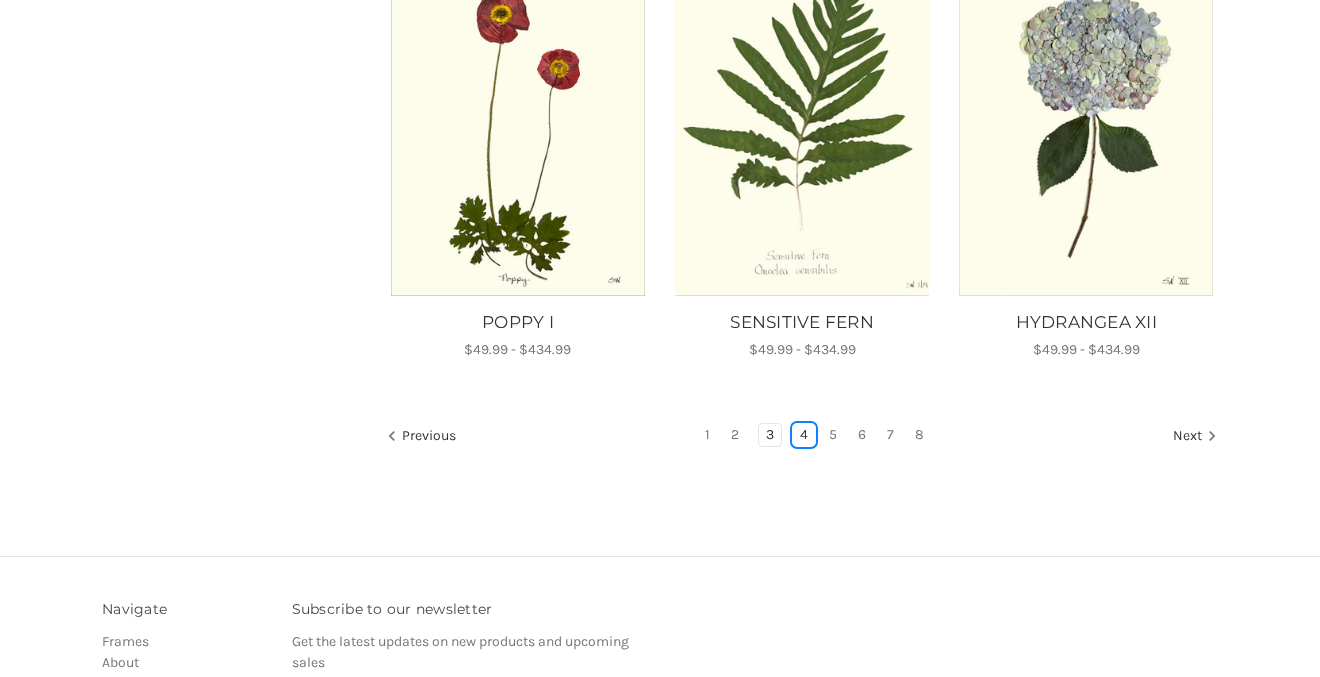 click on "4" at bounding box center (804, 435) 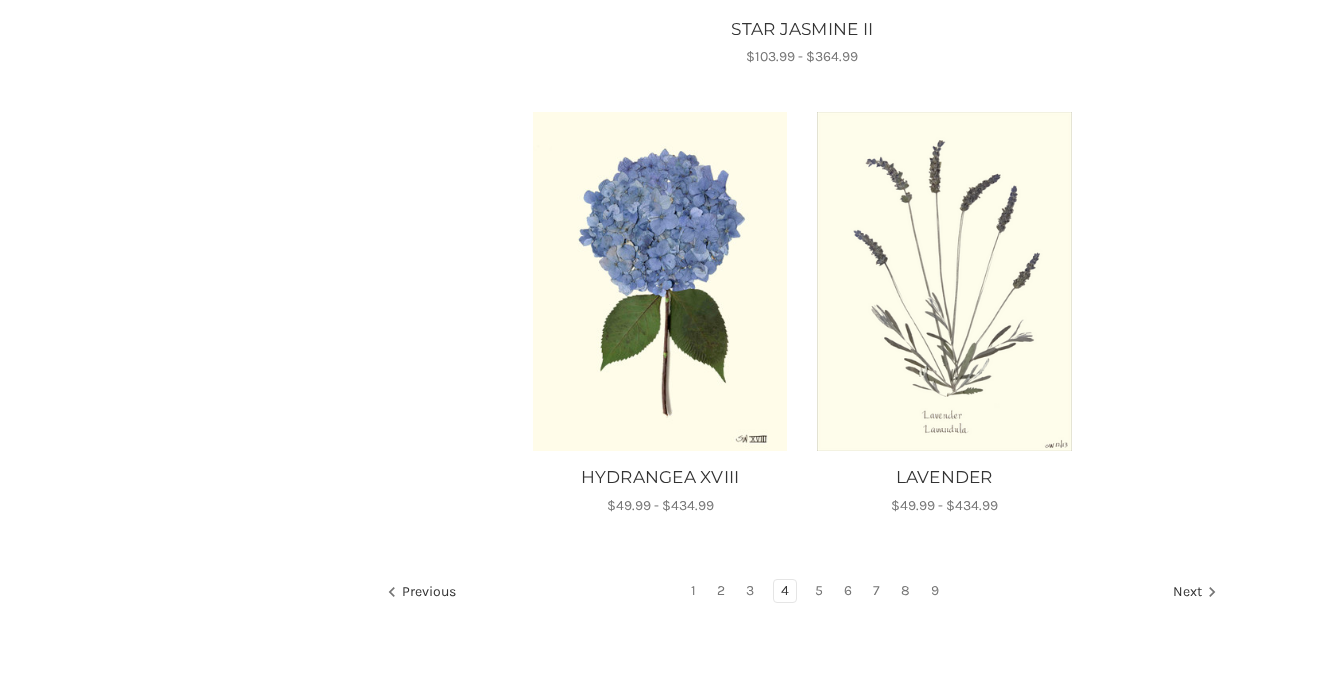 scroll, scrollTop: 2032, scrollLeft: 0, axis: vertical 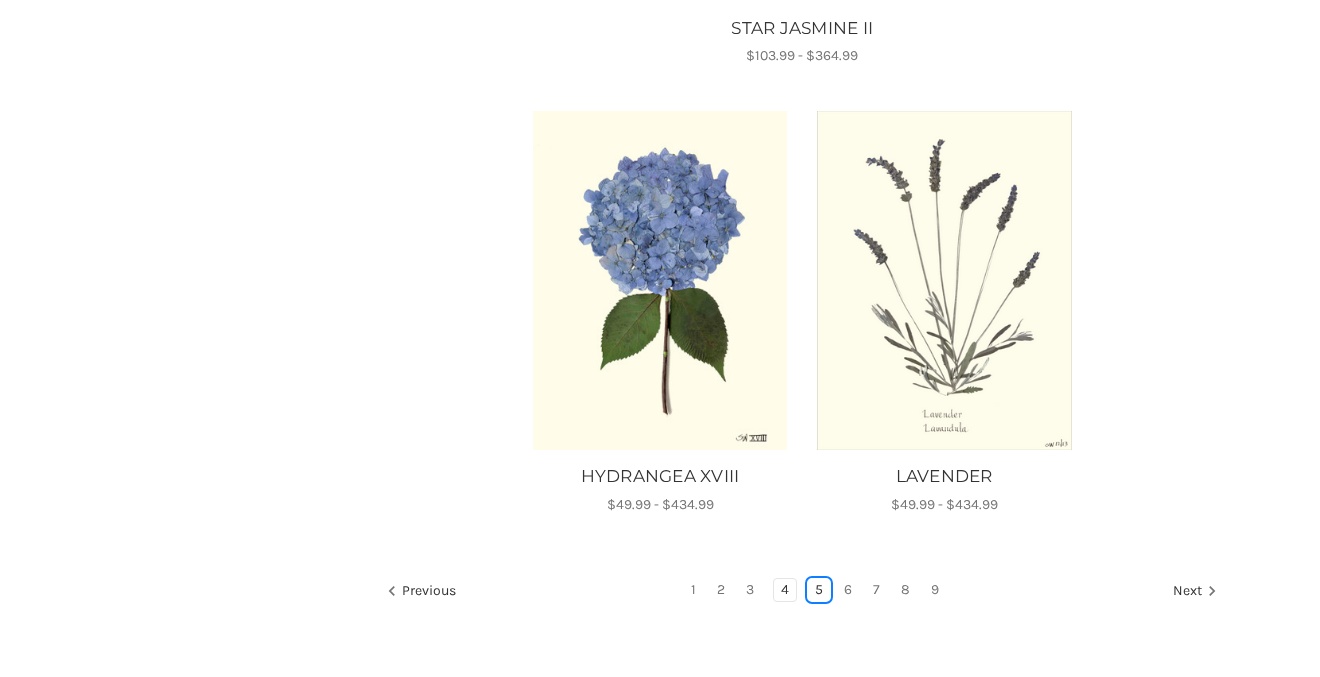 click on "5" at bounding box center [819, 590] 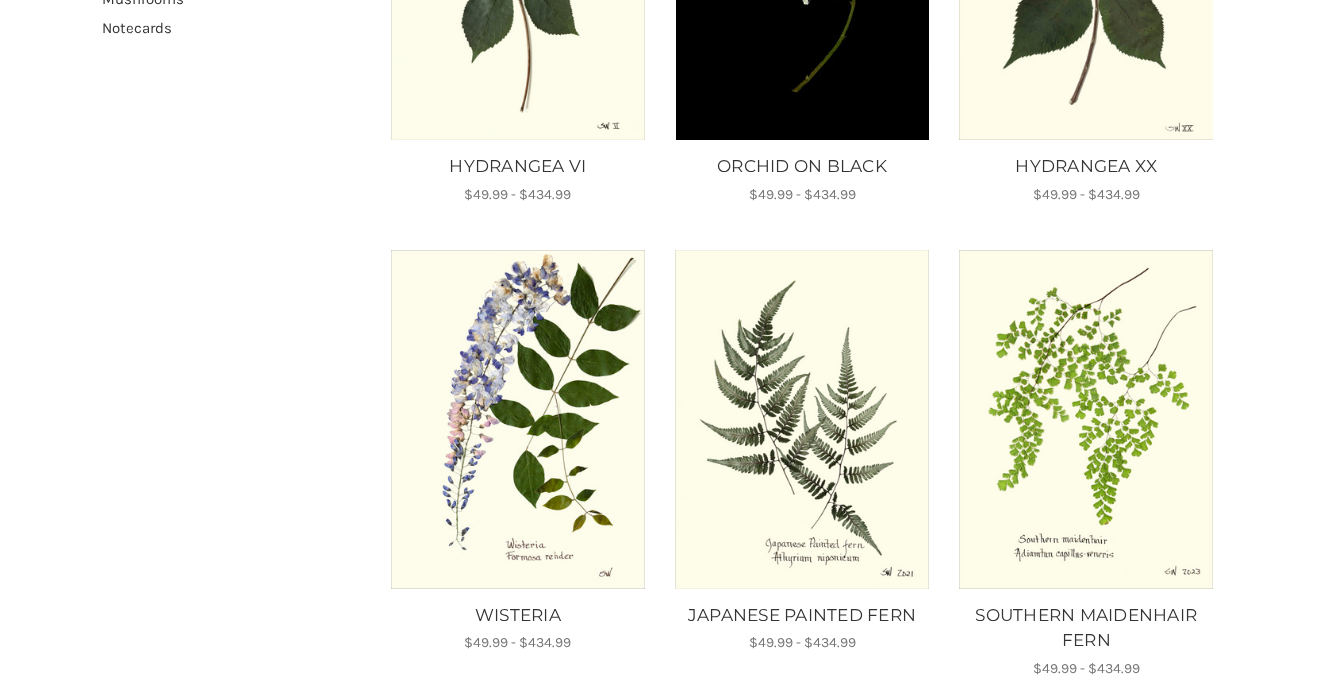 scroll, scrollTop: 1031, scrollLeft: 0, axis: vertical 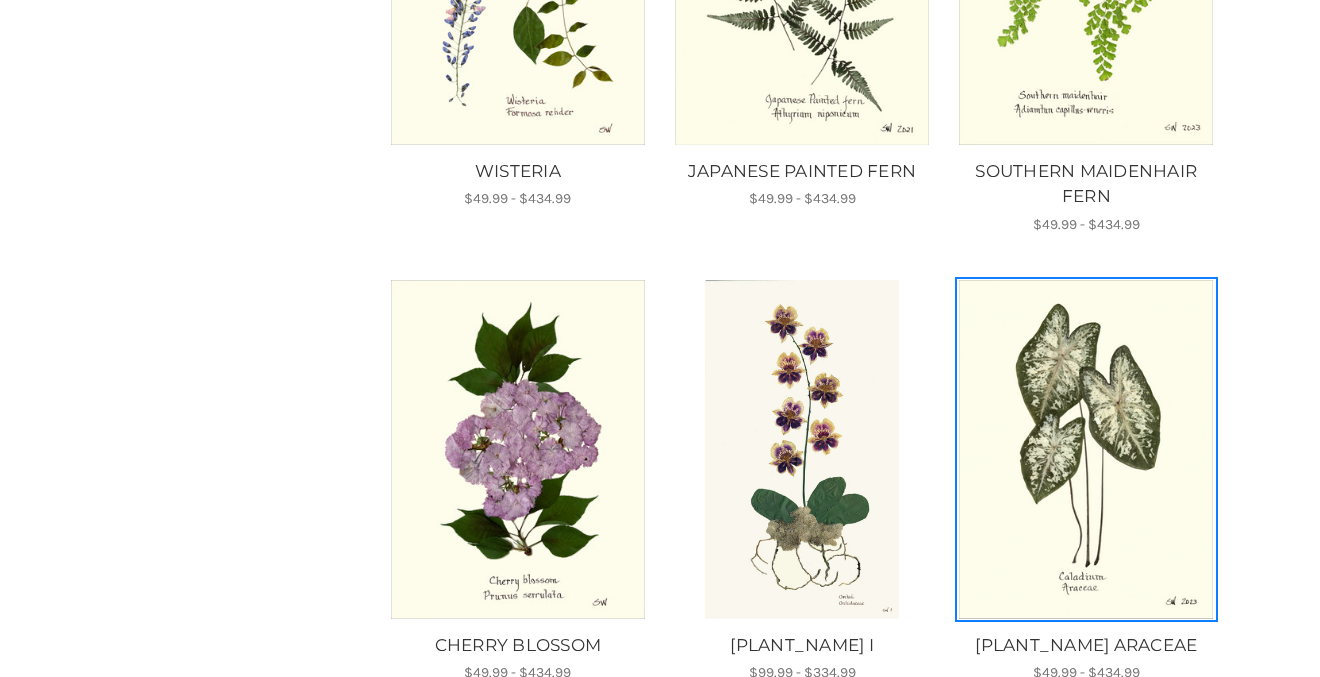 click at bounding box center (1086, 449) 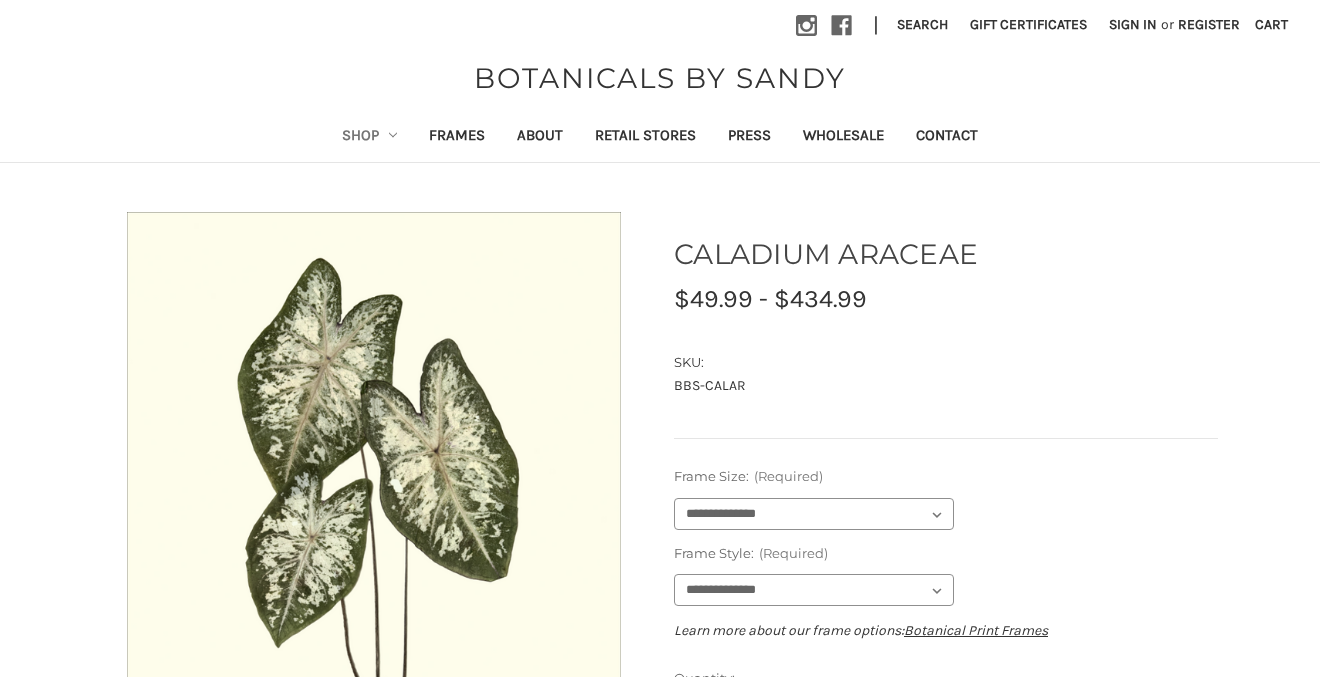scroll, scrollTop: 0, scrollLeft: 0, axis: both 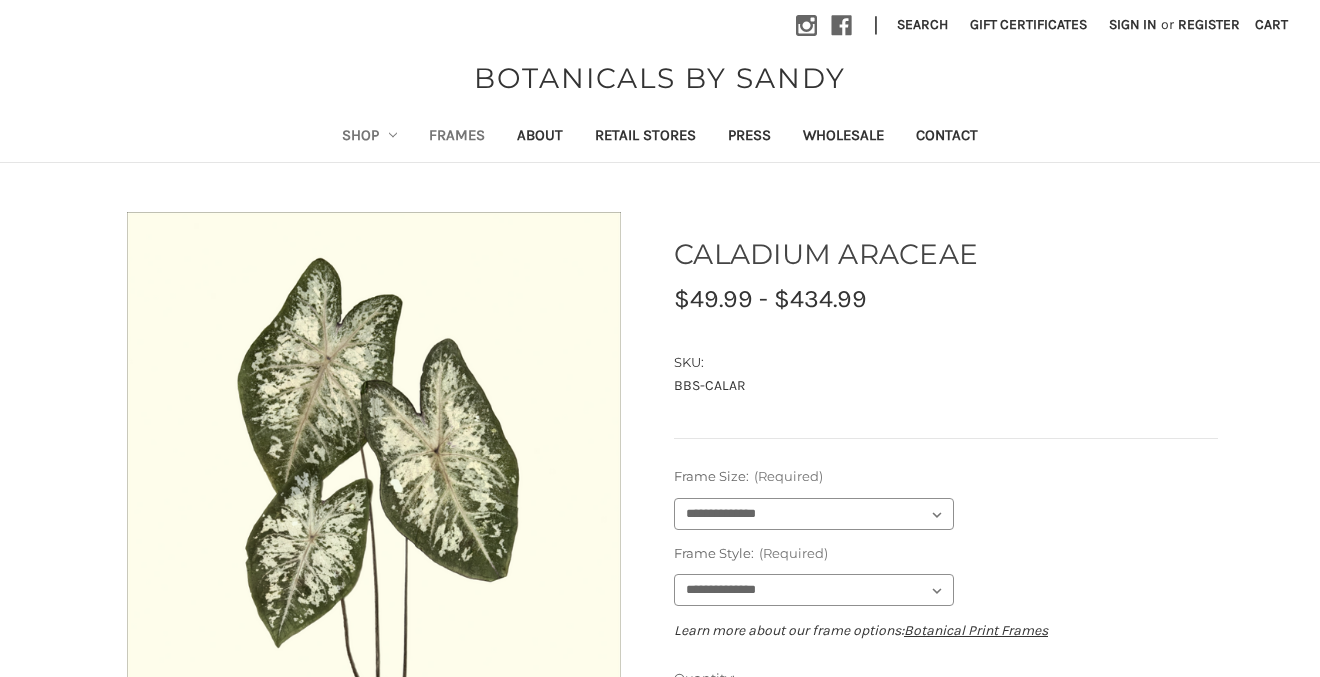 drag, startPoint x: 479, startPoint y: 399, endPoint x: 477, endPoint y: 120, distance: 279.00717 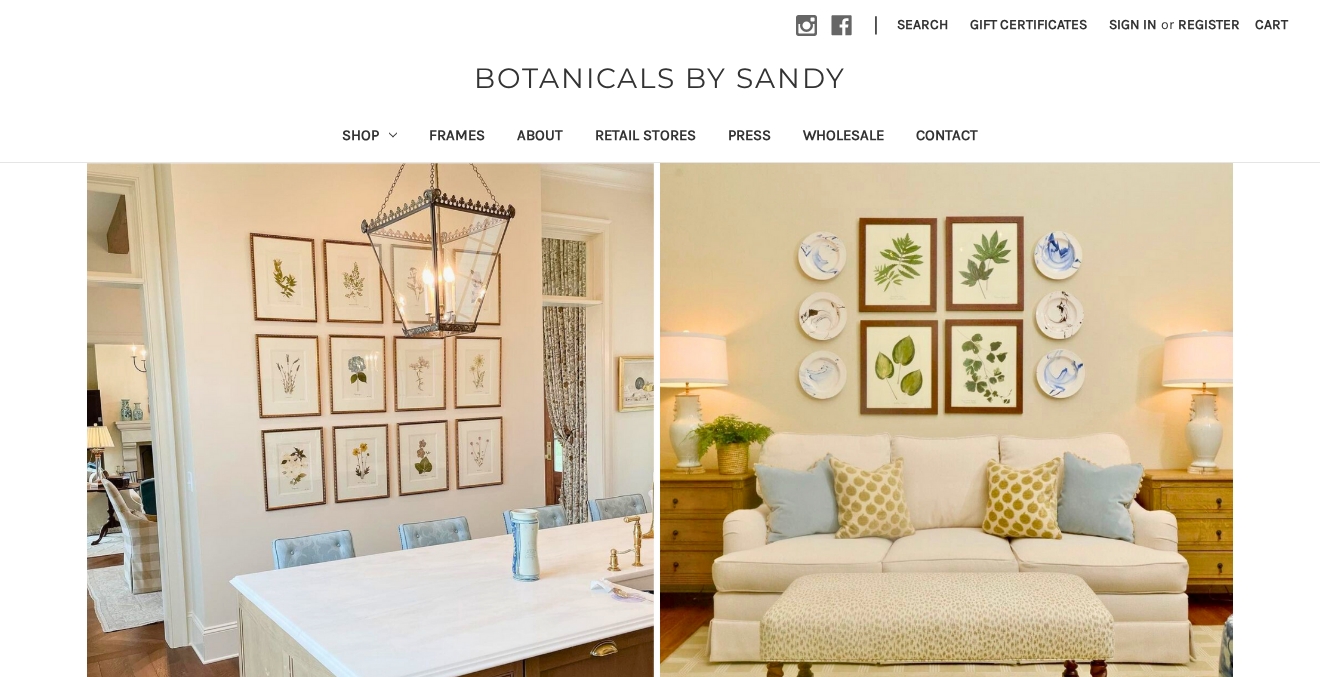 scroll, scrollTop: 0, scrollLeft: 0, axis: both 